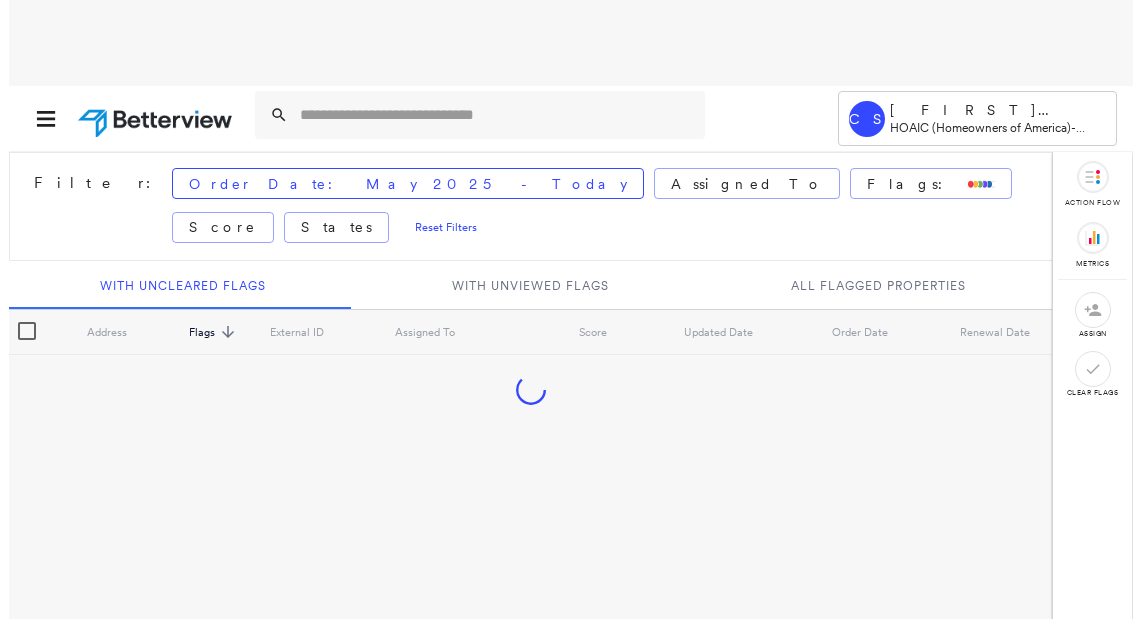 scroll, scrollTop: 0, scrollLeft: 0, axis: both 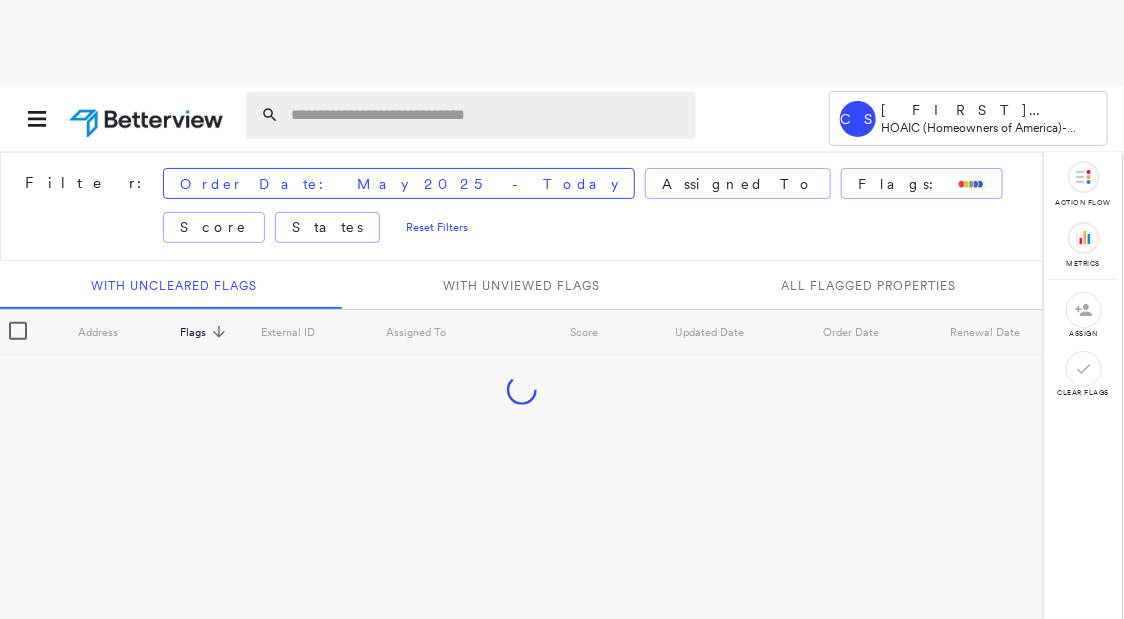 click at bounding box center (487, 115) 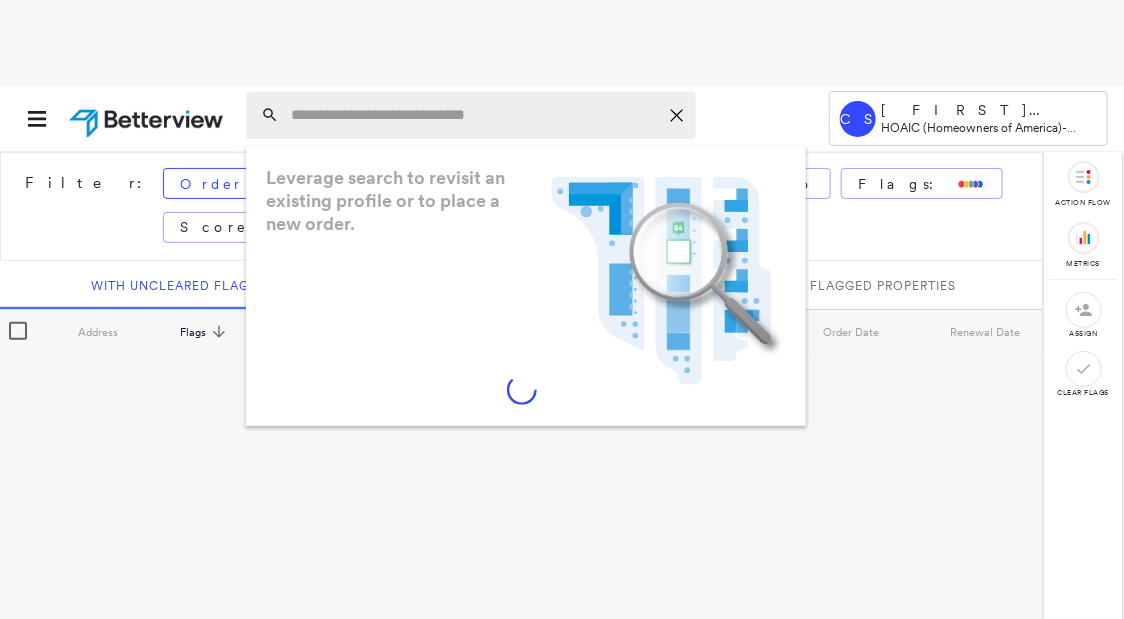 paste on "**********" 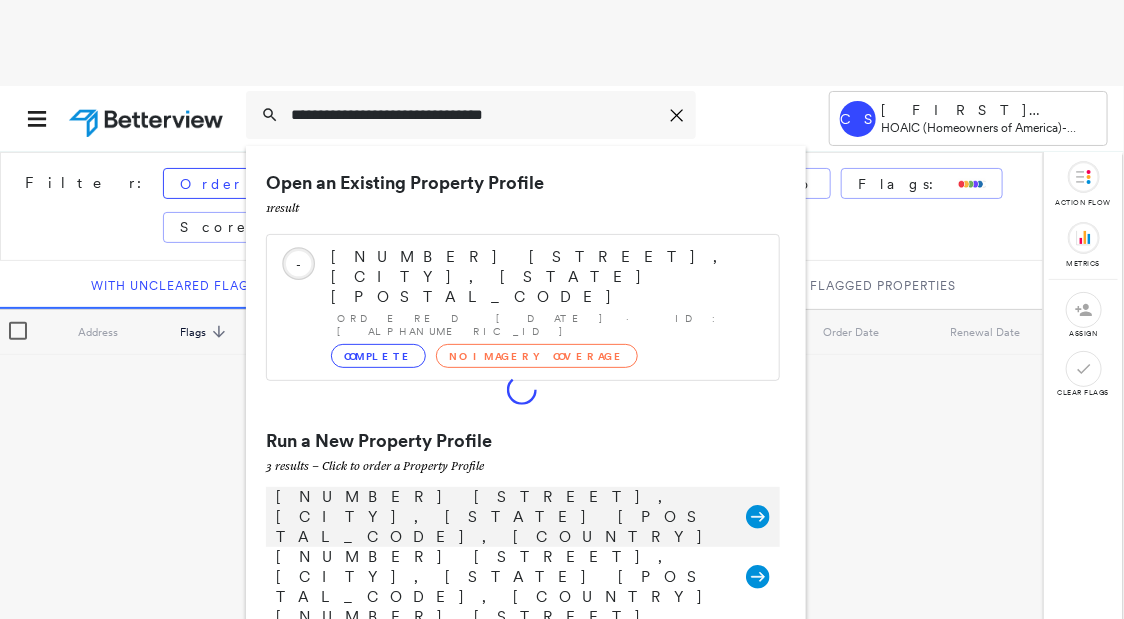 type on "**********" 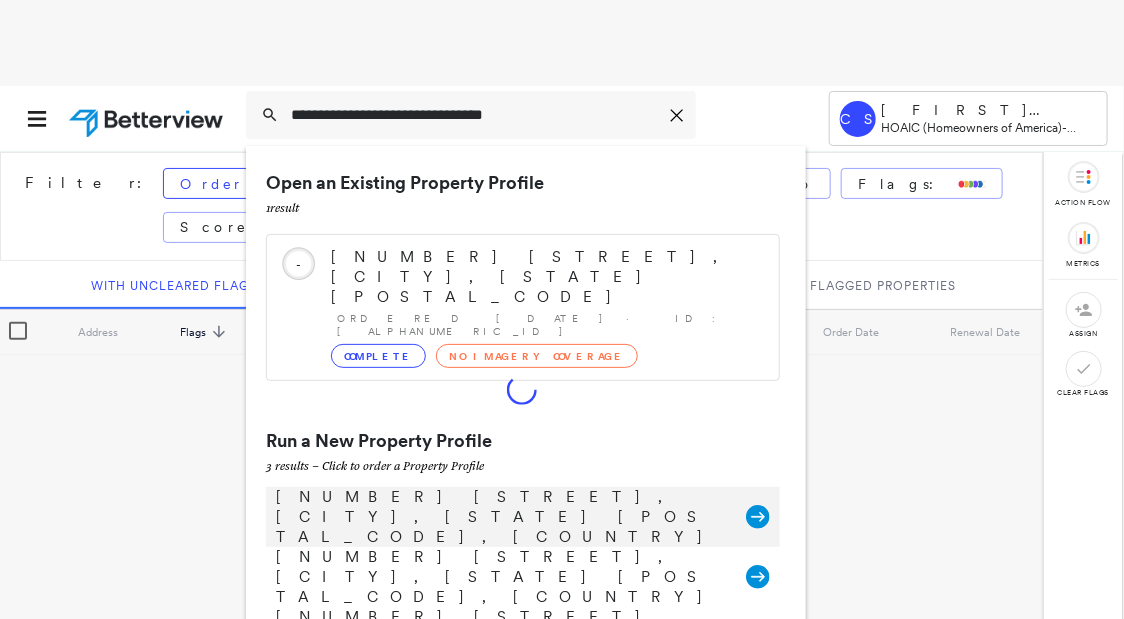 click on "[NUMBER] [STREET], [CITY], [STATE] [POSTAL_CODE], [COUNTRY]" at bounding box center [501, 517] 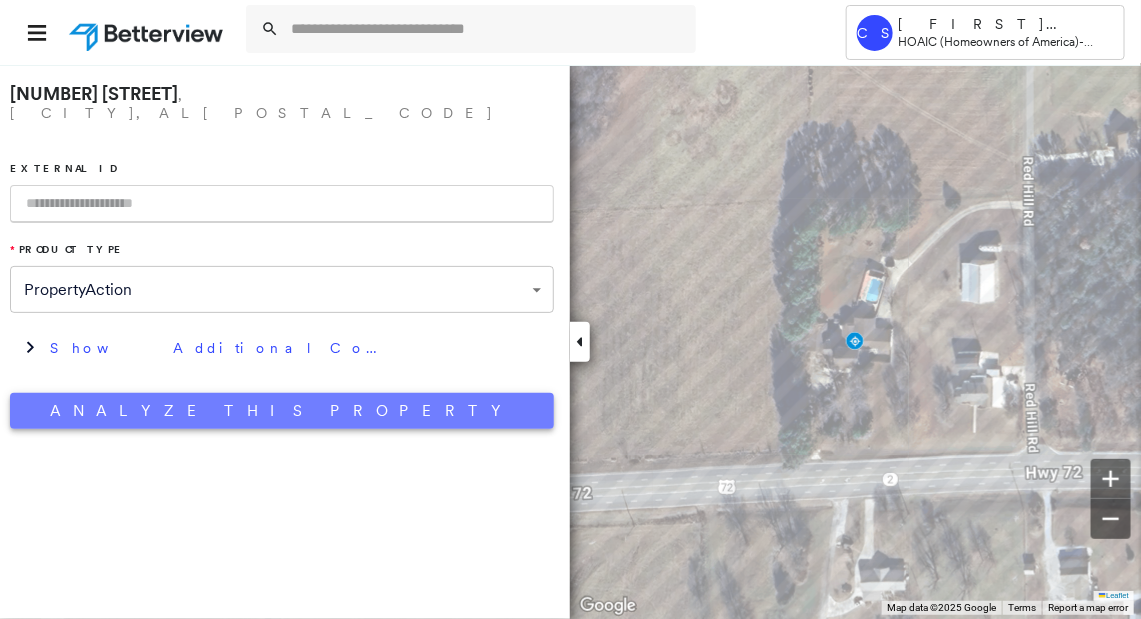 click on "Analyze This Property" at bounding box center (282, 411) 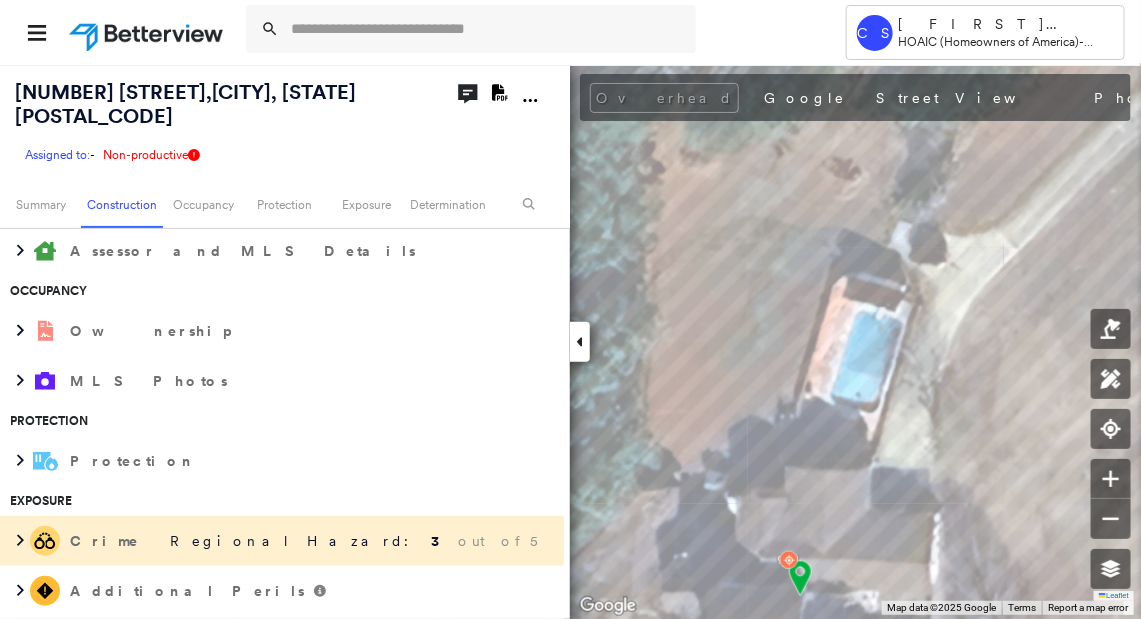 scroll, scrollTop: 0, scrollLeft: 0, axis: both 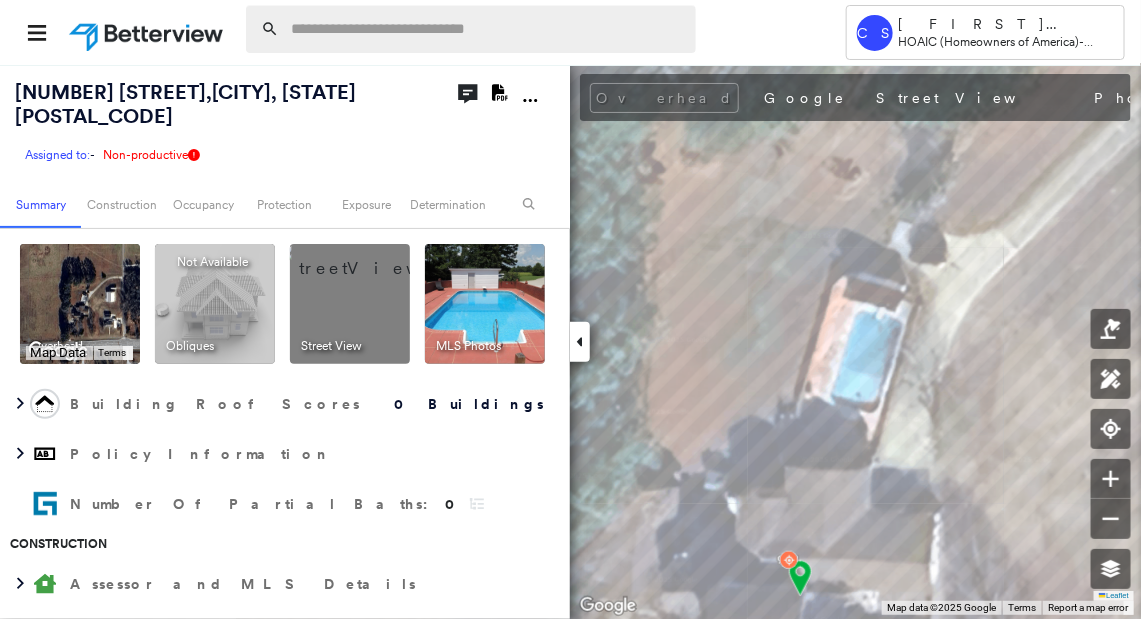 click at bounding box center [487, 29] 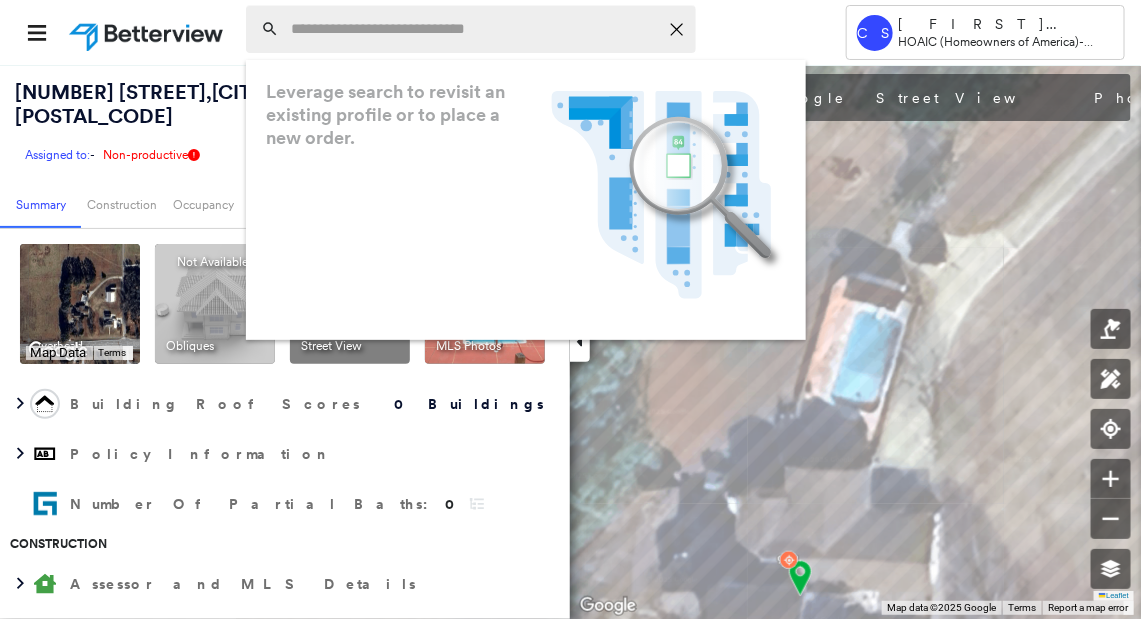 paste on "**********" 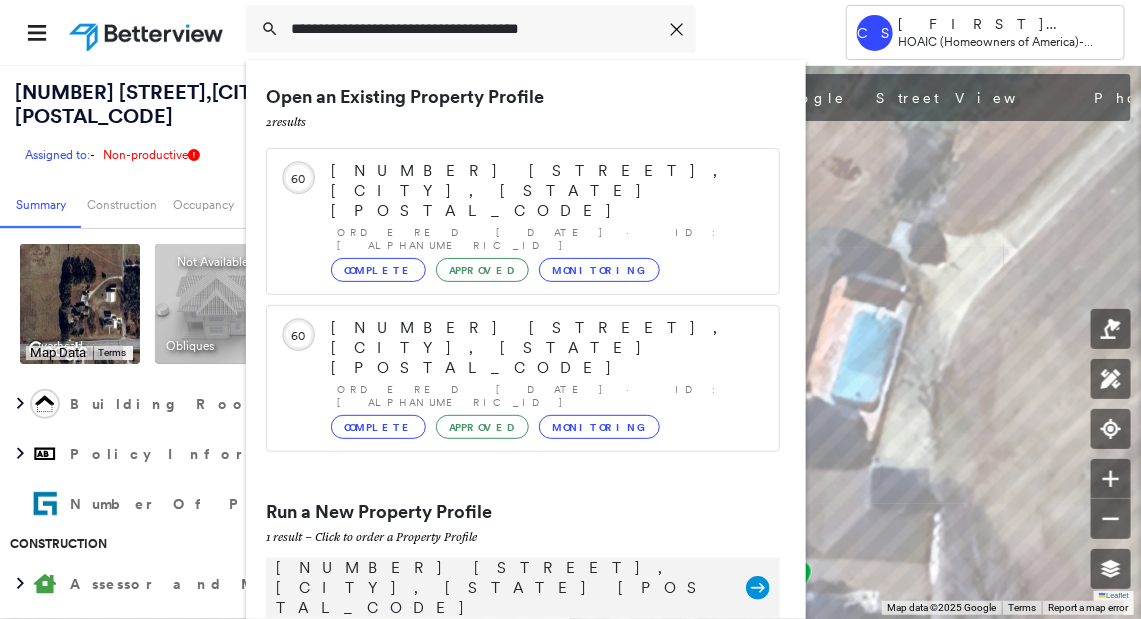 type on "**********" 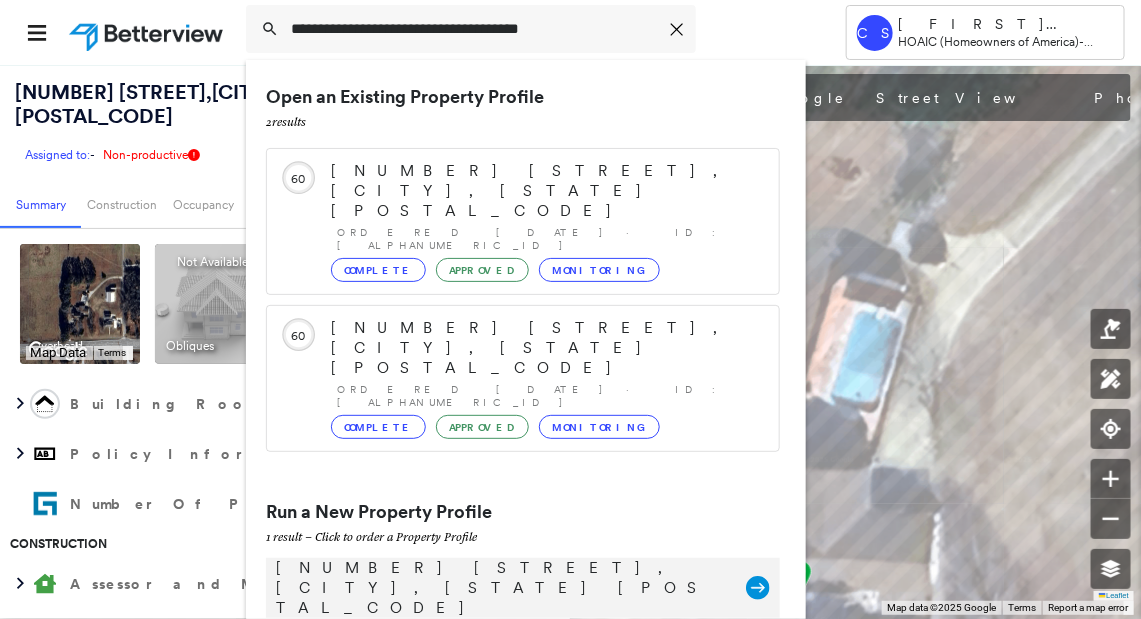 click on "[NUMBER] [STREET], [CITY], [STATE] [POSTAL_CODE]" at bounding box center [501, 588] 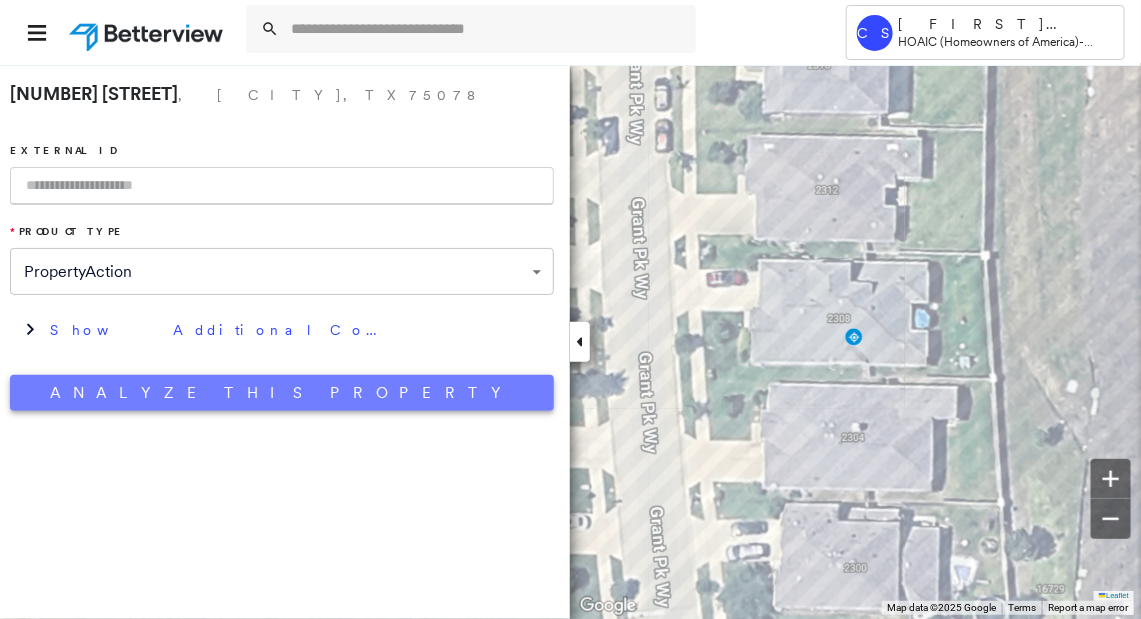 type 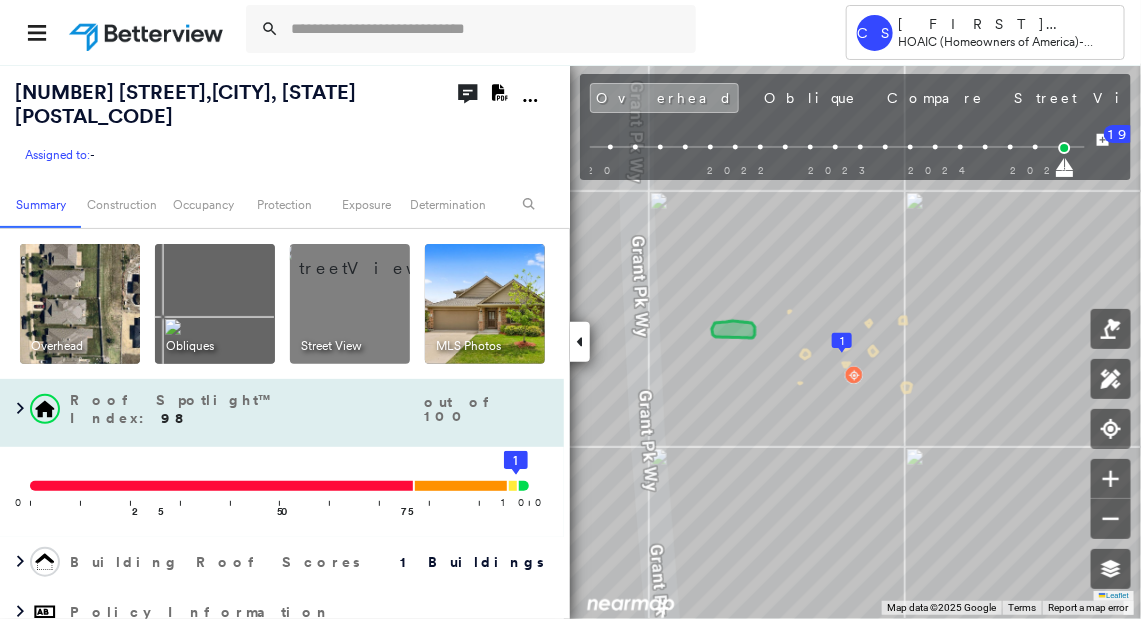 scroll, scrollTop: 111, scrollLeft: 0, axis: vertical 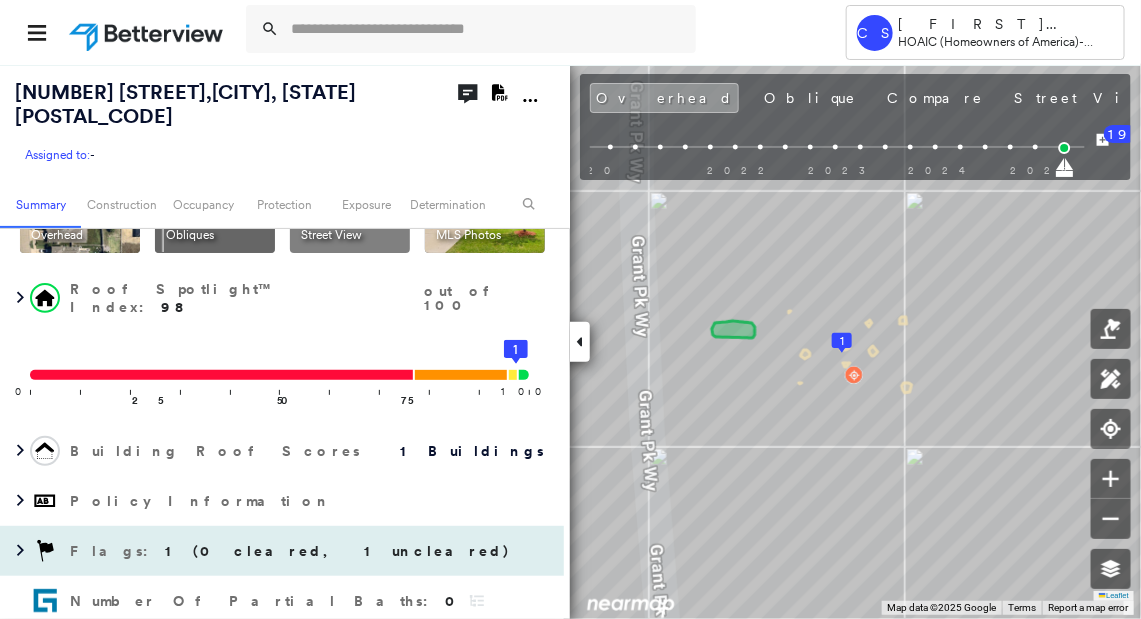 click on "1 (0 cleared, 1 uncleared)" at bounding box center [338, 551] 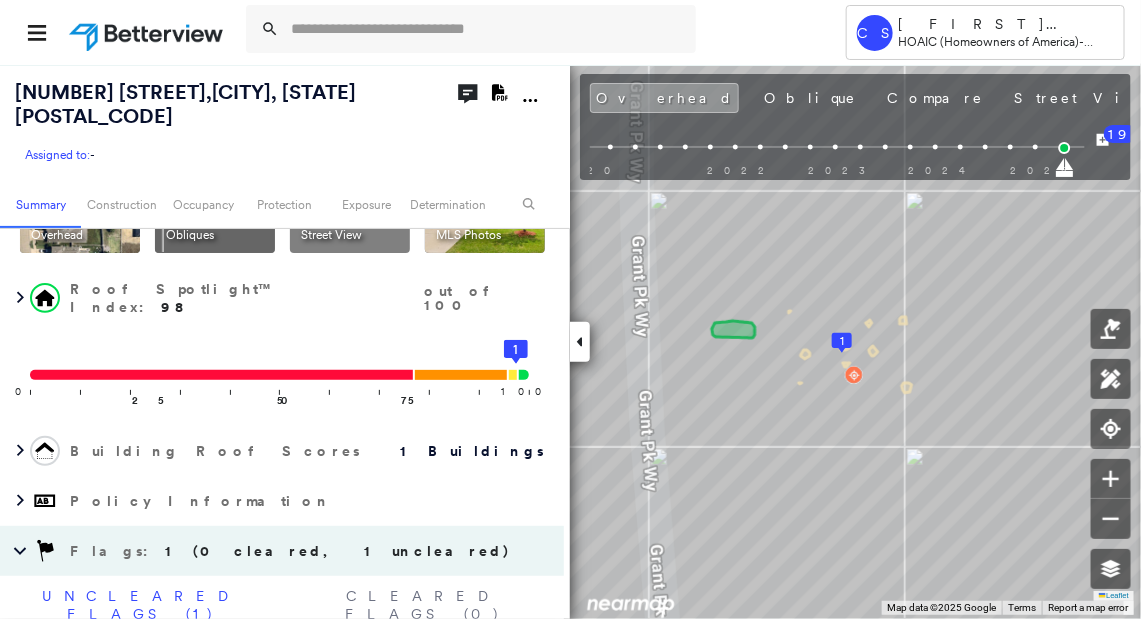 scroll, scrollTop: 333, scrollLeft: 0, axis: vertical 